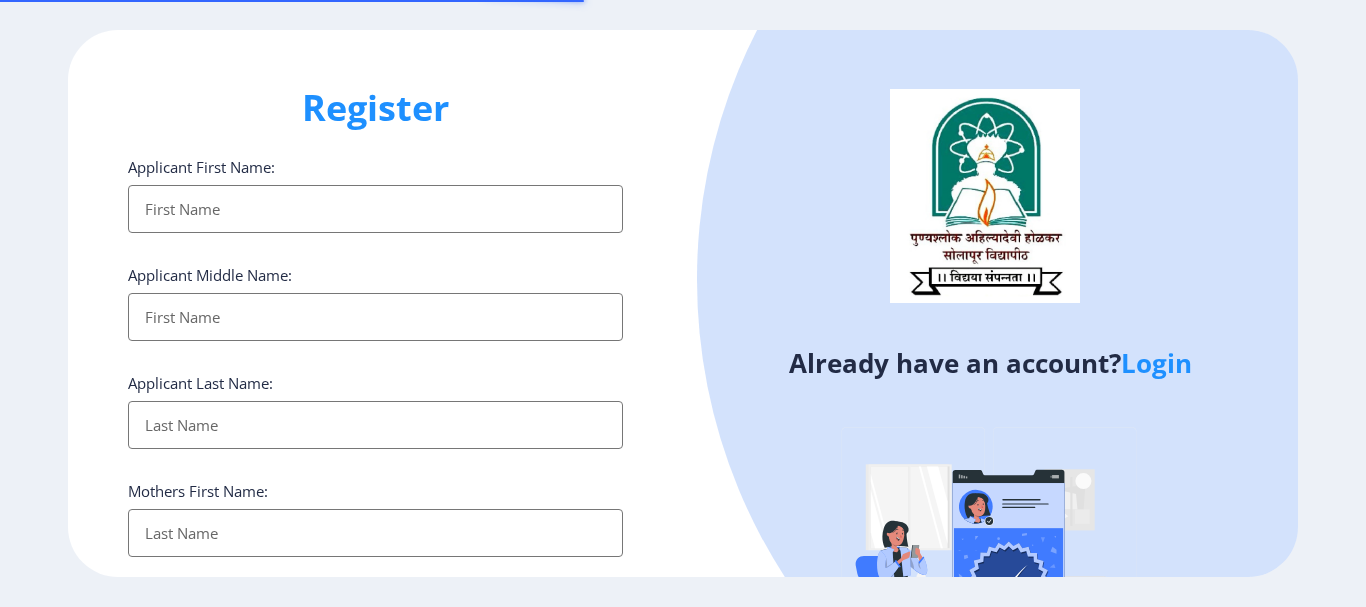 select 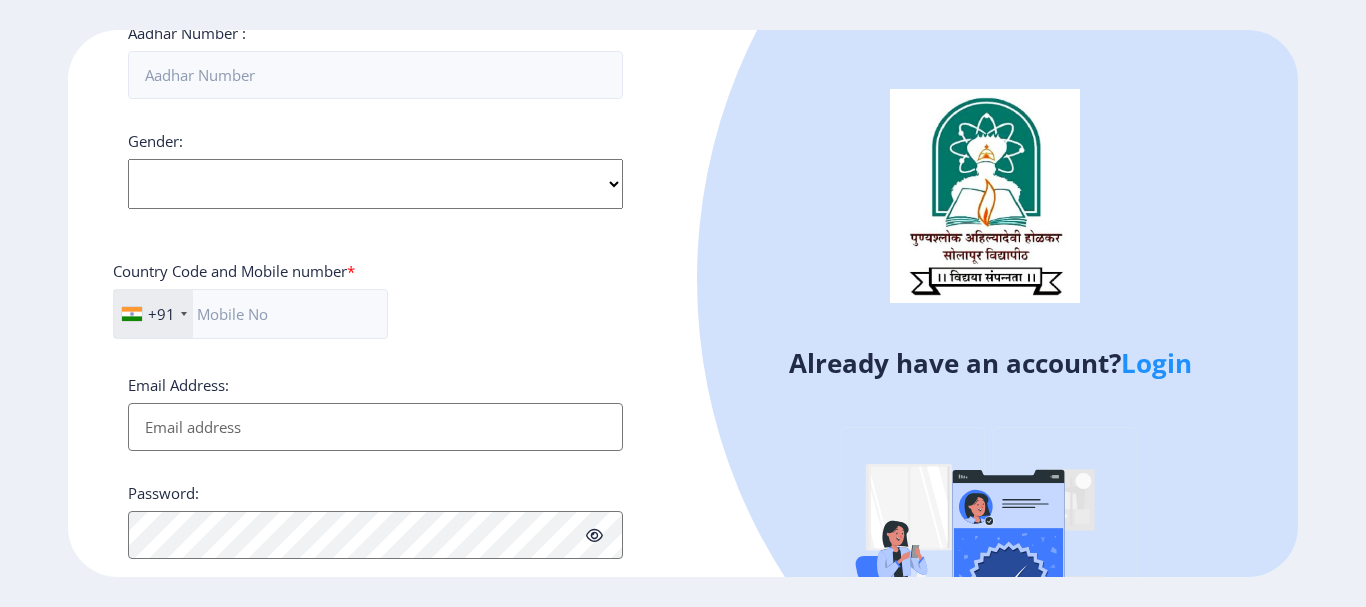 scroll, scrollTop: 846, scrollLeft: 0, axis: vertical 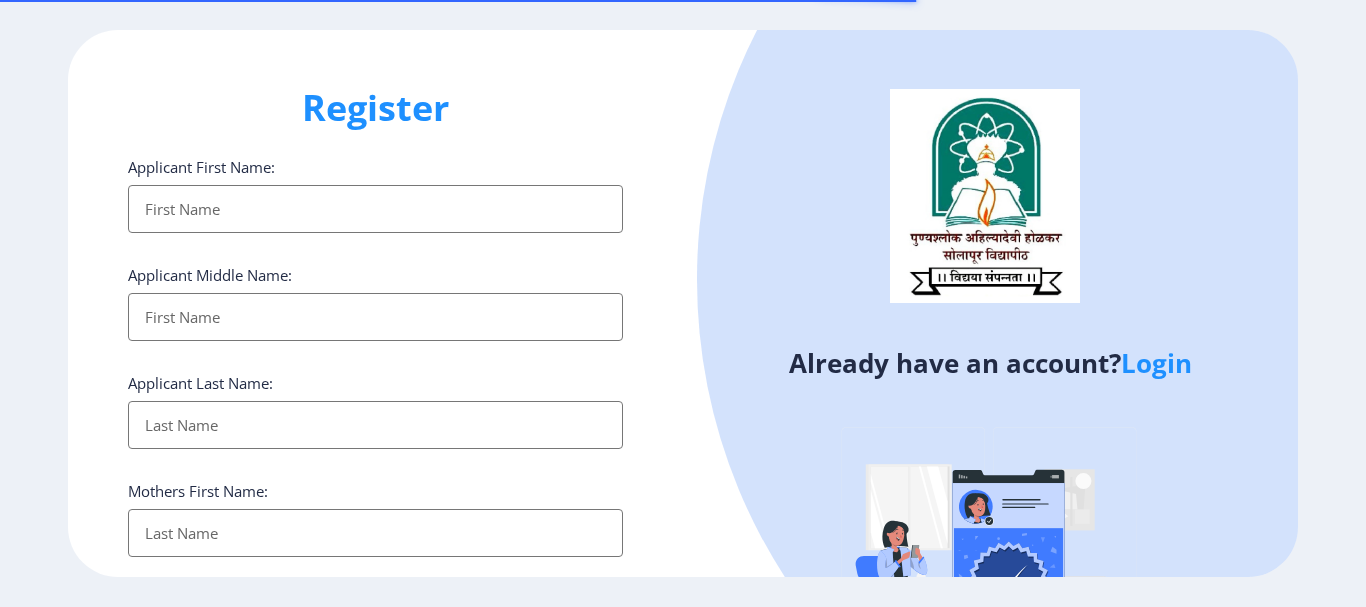 select 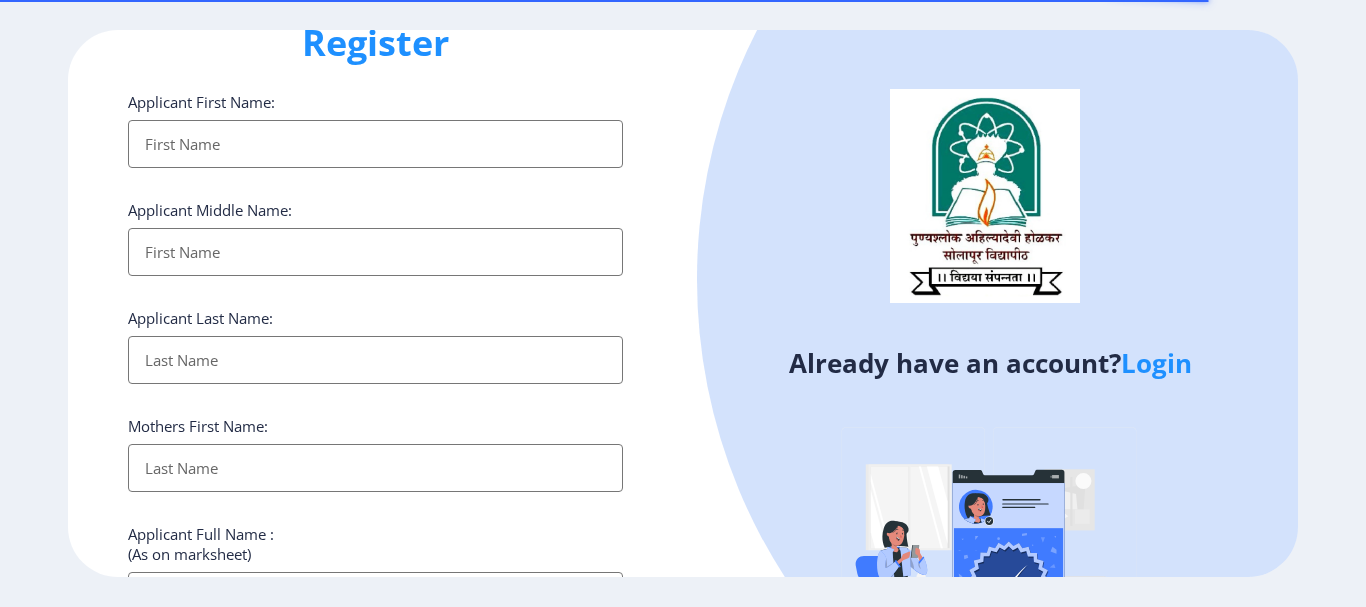 scroll, scrollTop: 100, scrollLeft: 0, axis: vertical 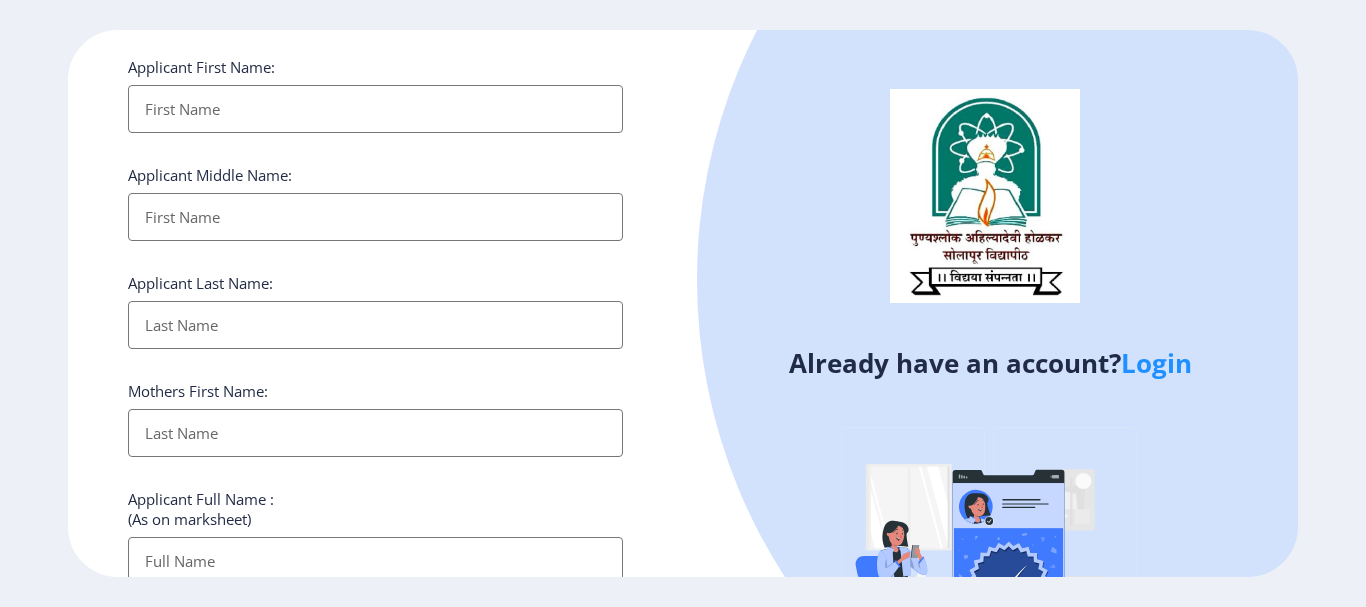 click on "Login" 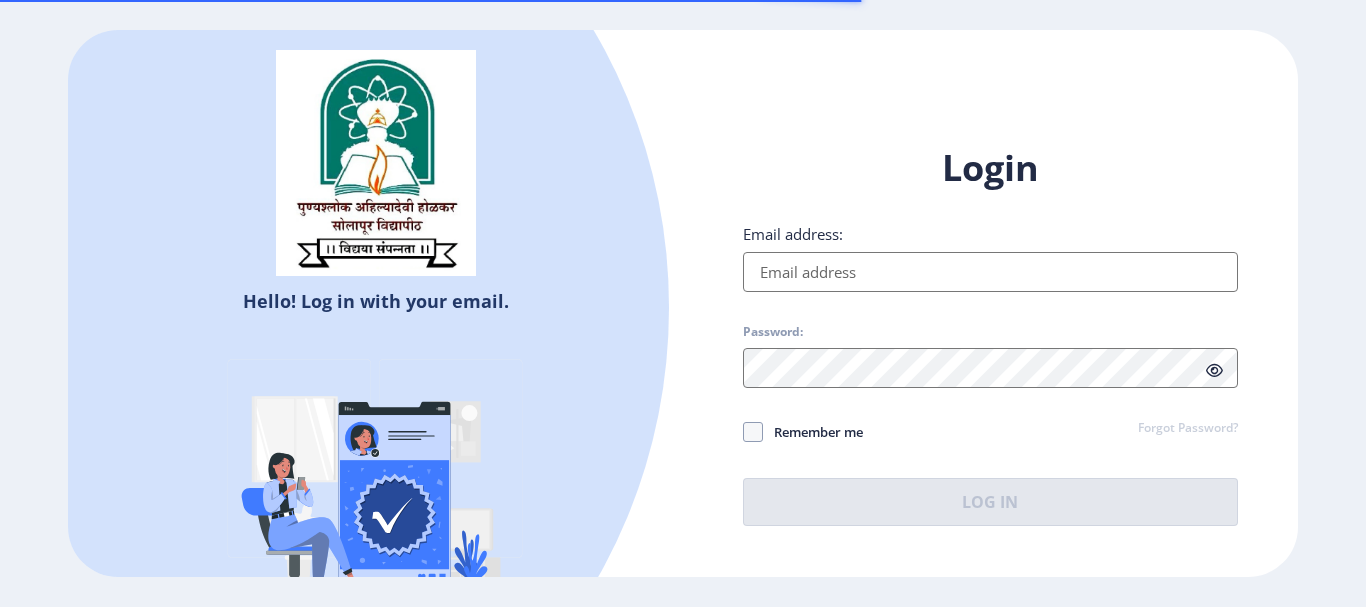 click on "Email address:" at bounding box center (990, 272) 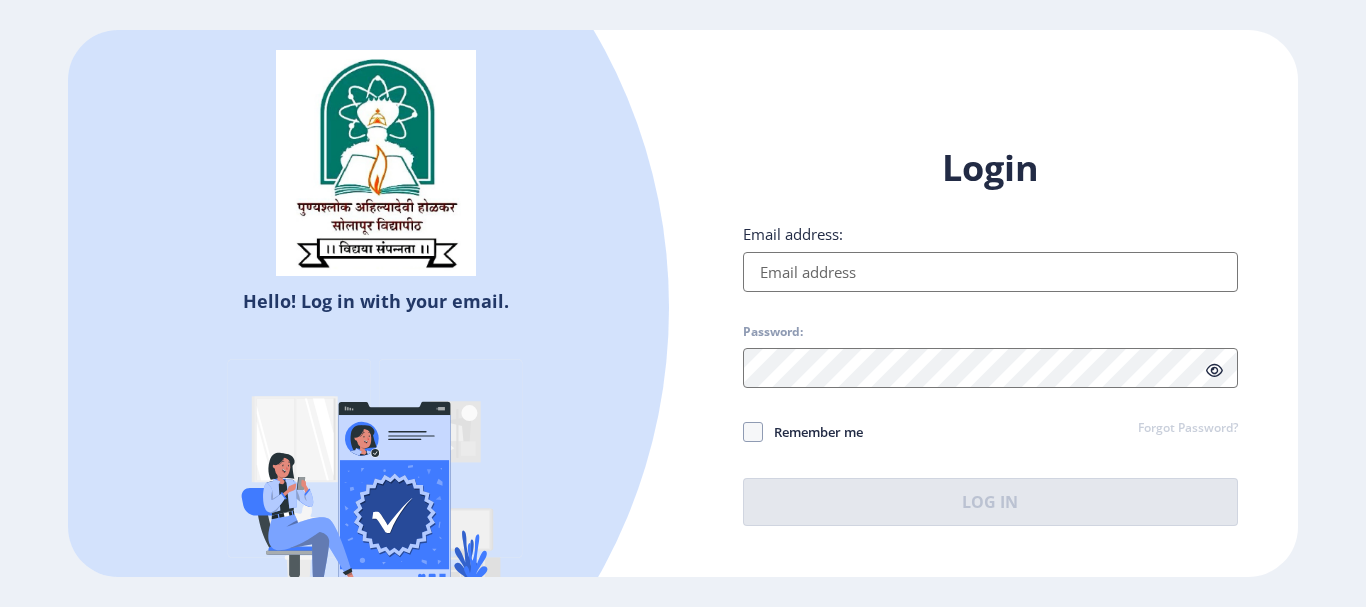 paste on "akshaydethe1997@gmail.com" 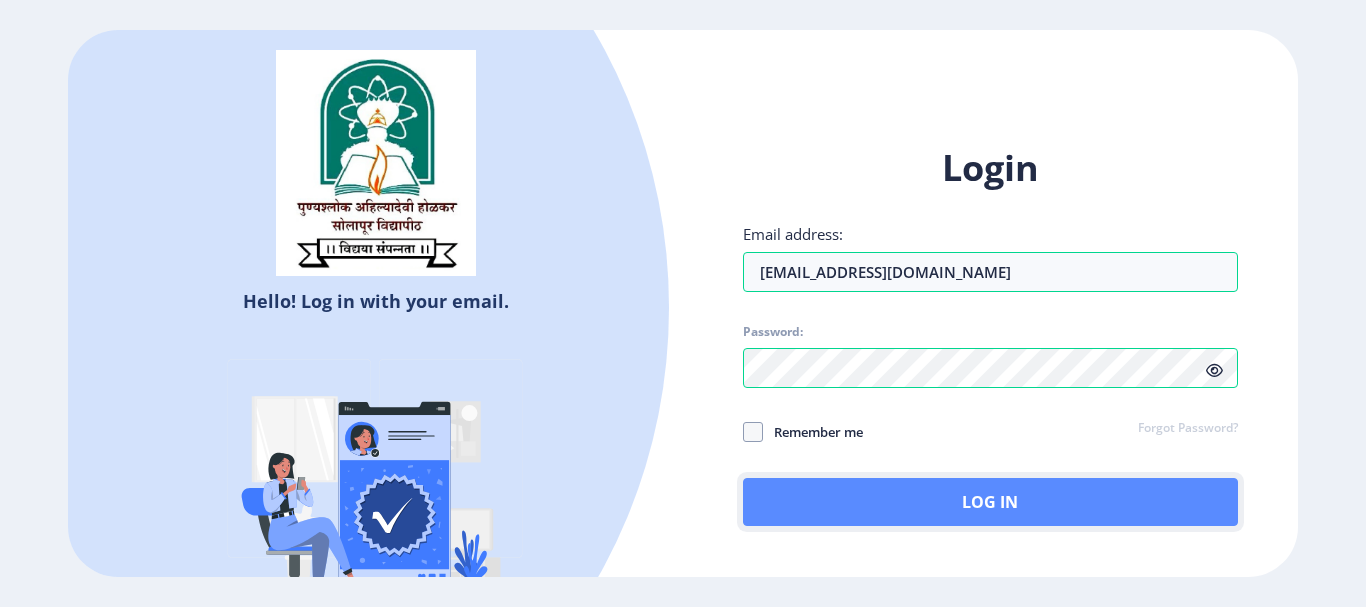 click on "Log In" 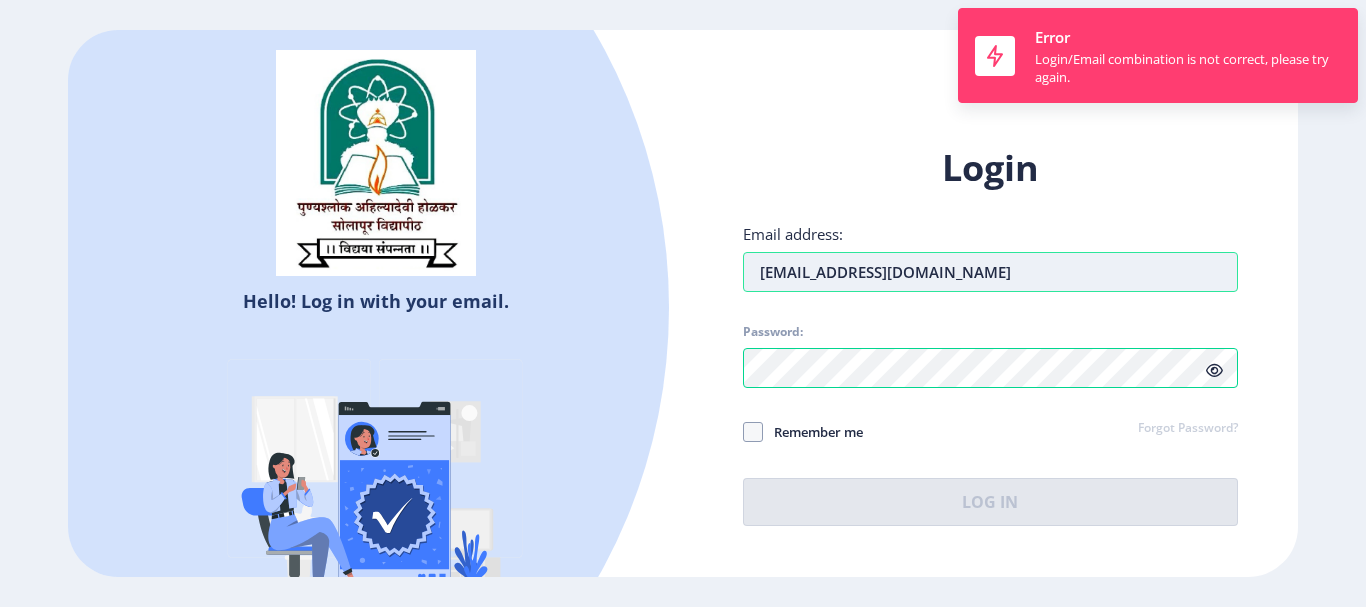 click on "akshaydethe1997@gmail.com" at bounding box center (990, 272) 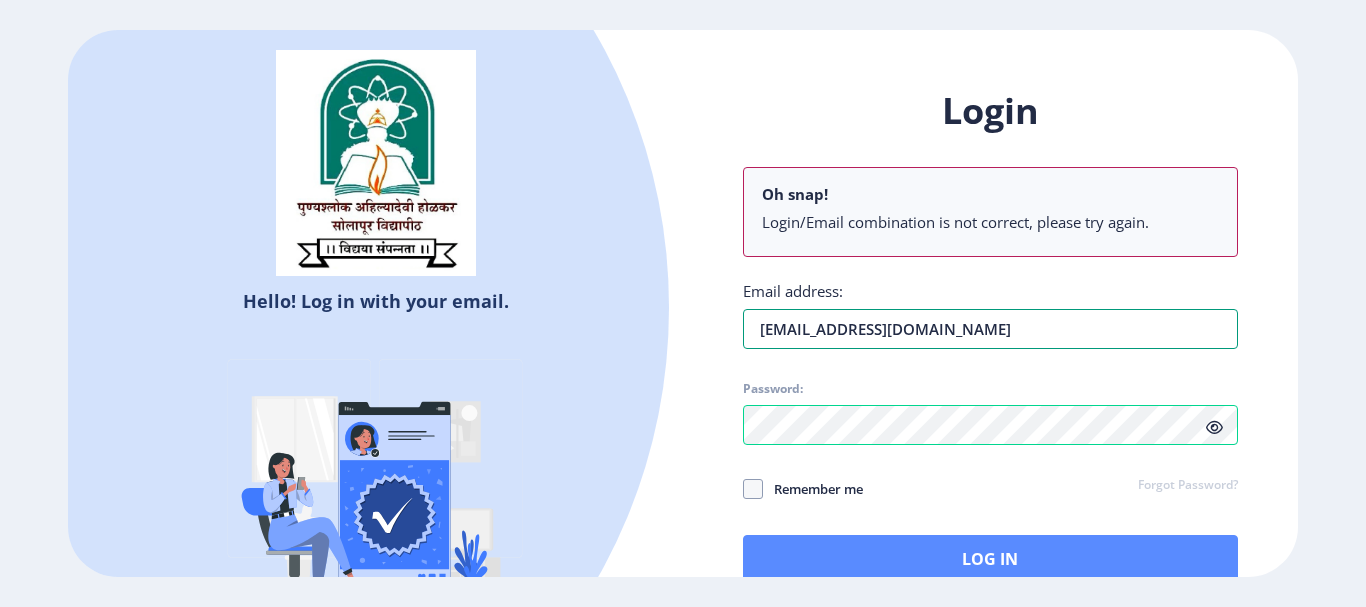 type on "akshaydethe1997@gmail.com" 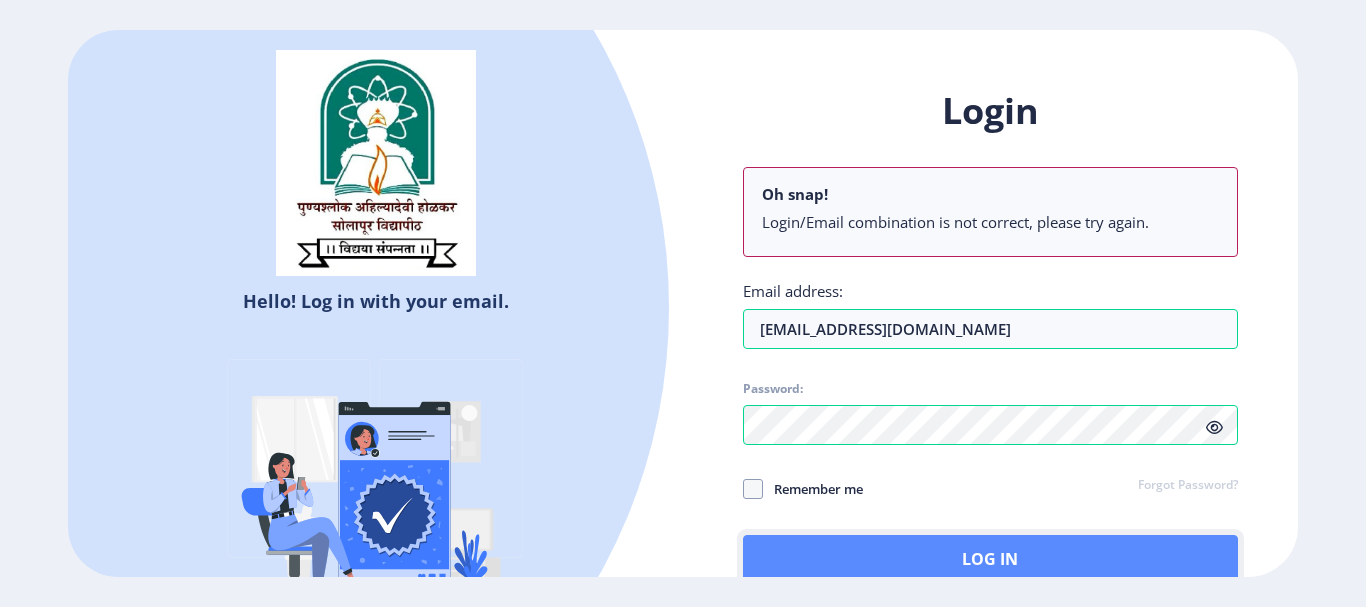 click on "Log In" 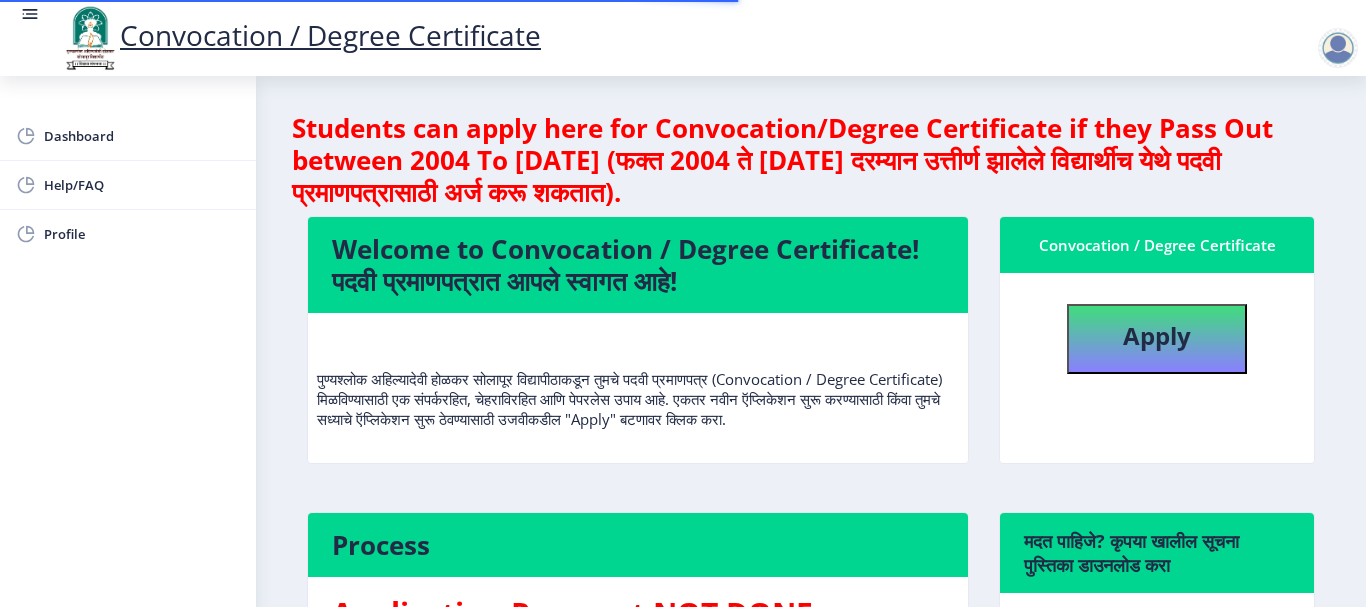 scroll, scrollTop: 100, scrollLeft: 0, axis: vertical 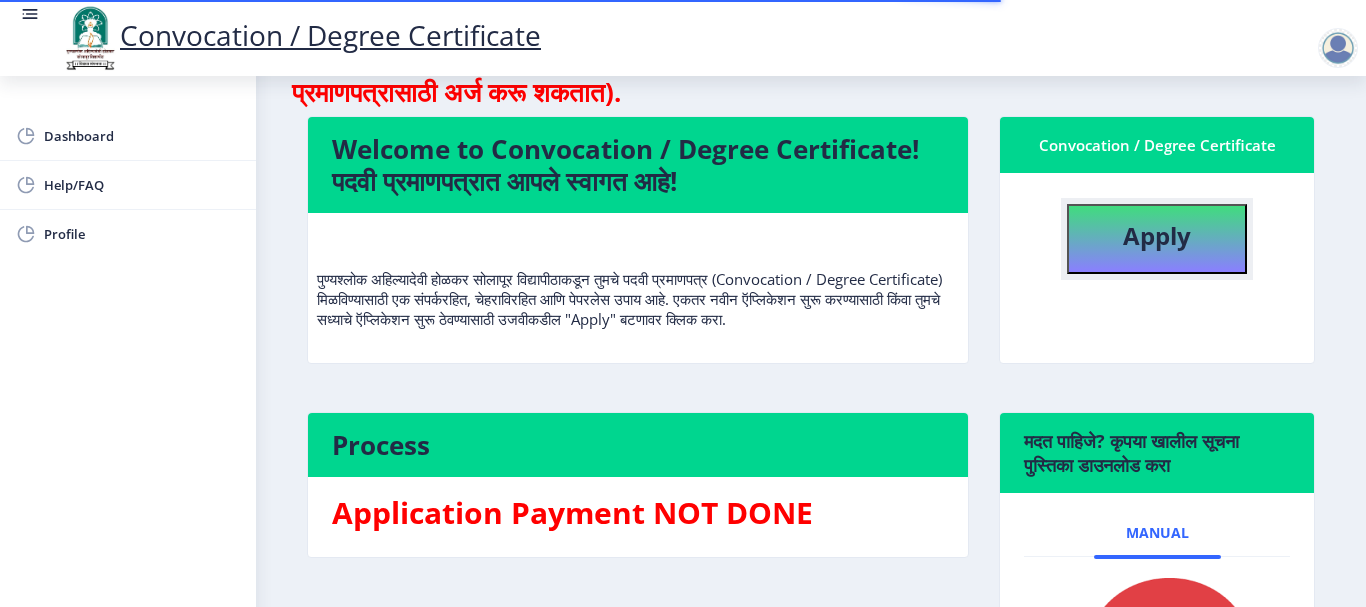 click on "Apply" 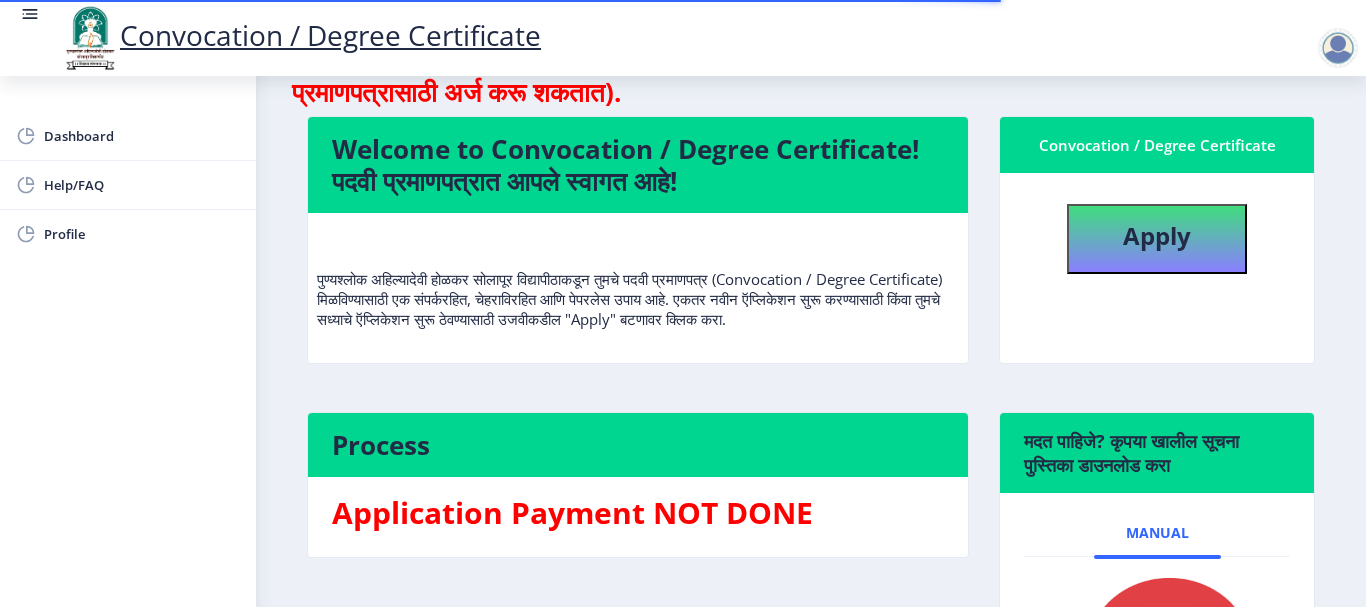 select 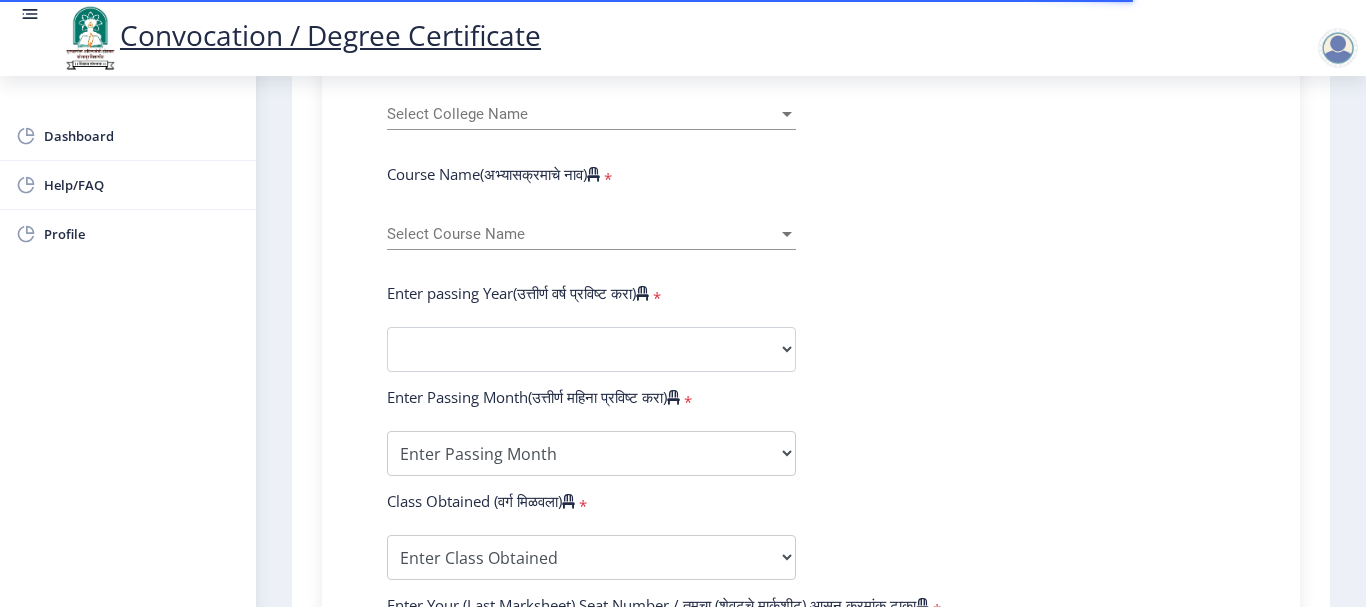 scroll, scrollTop: 900, scrollLeft: 0, axis: vertical 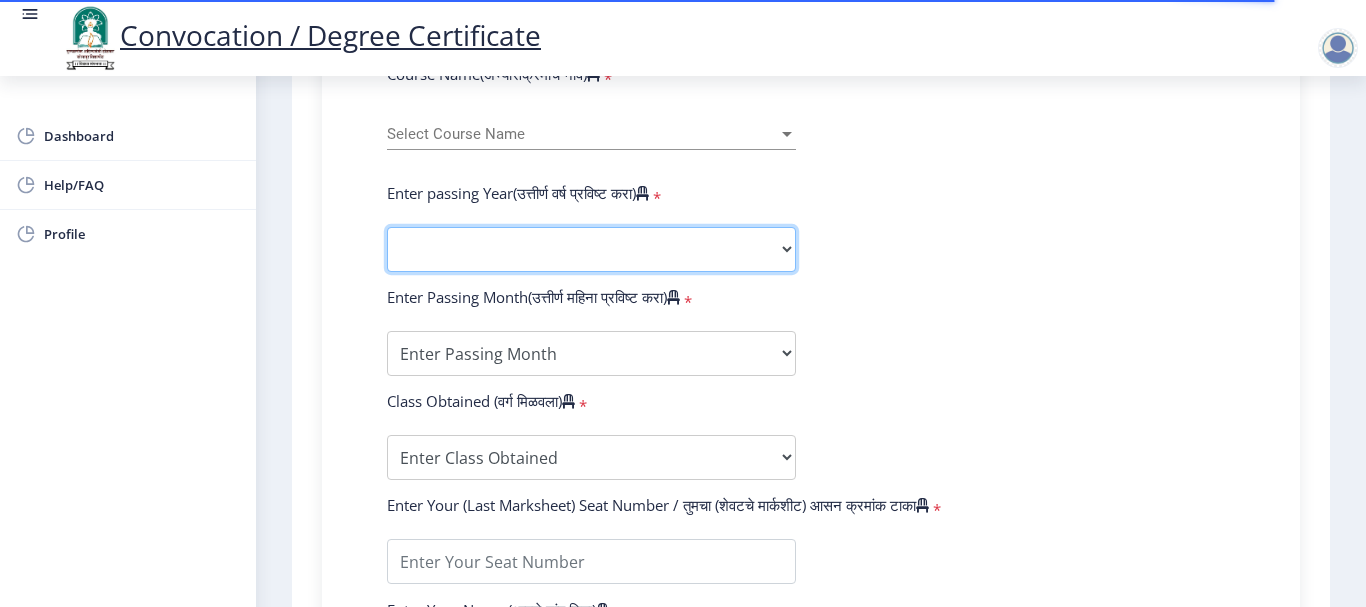 click on "2025   2024   2023   2022   2021   2020   2019   2018   2017   2016   2015   2014   2013   2012   2011   2010   2009   2008   2007   2006   2005   2004   2003   2002   2001   2000   1999   1998   1997   1996   1995   1994   1993   1992   1991   1990   1989   1988   1987   1986   1985   1984   1983   1982   1981   1980   1979   1978   1977   1976" 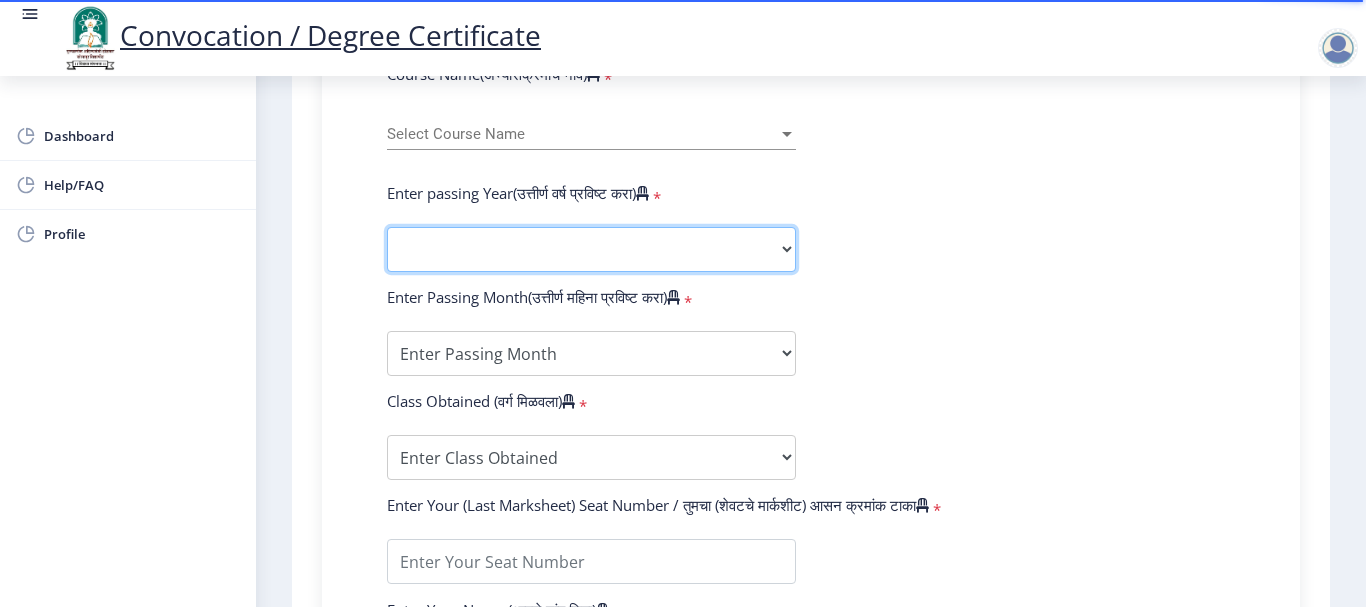 select on "2018" 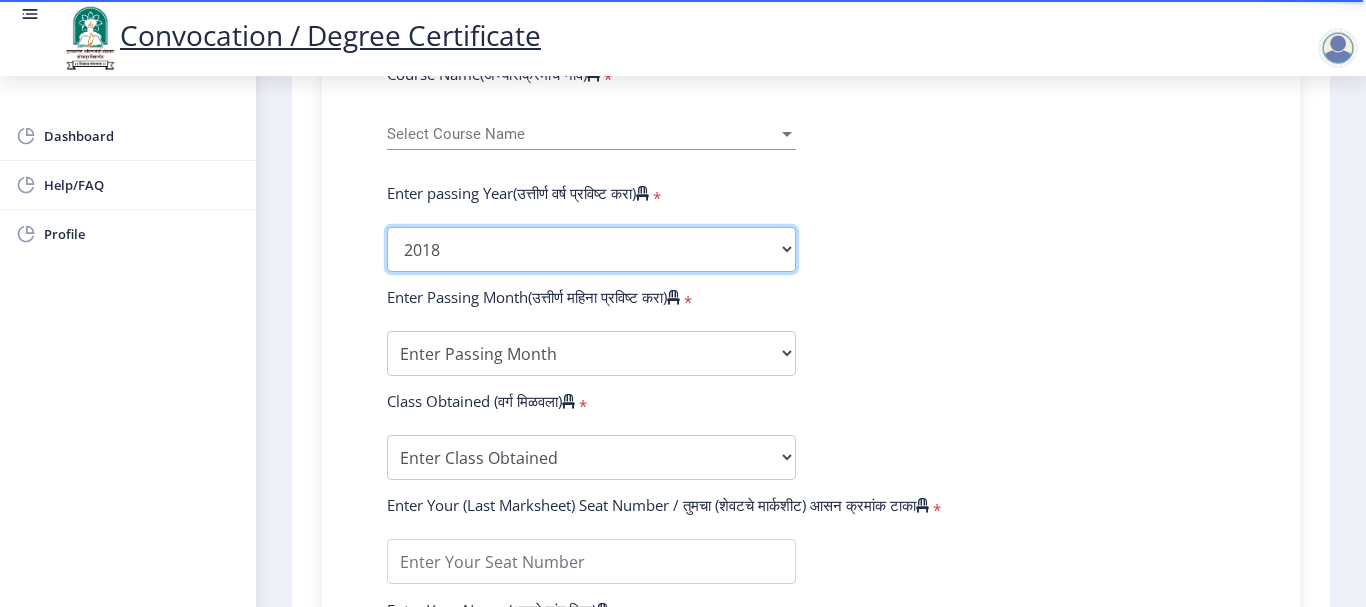 click on "2025   2024   2023   2022   2021   2020   2019   2018   2017   2016   2015   2014   2013   2012   2011   2010   2009   2008   2007   2006   2005   2004   2003   2002   2001   2000   1999   1998   1997   1996   1995   1994   1993   1992   1991   1990   1989   1988   1987   1986   1985   1984   1983   1982   1981   1980   1979   1978   1977   1976" 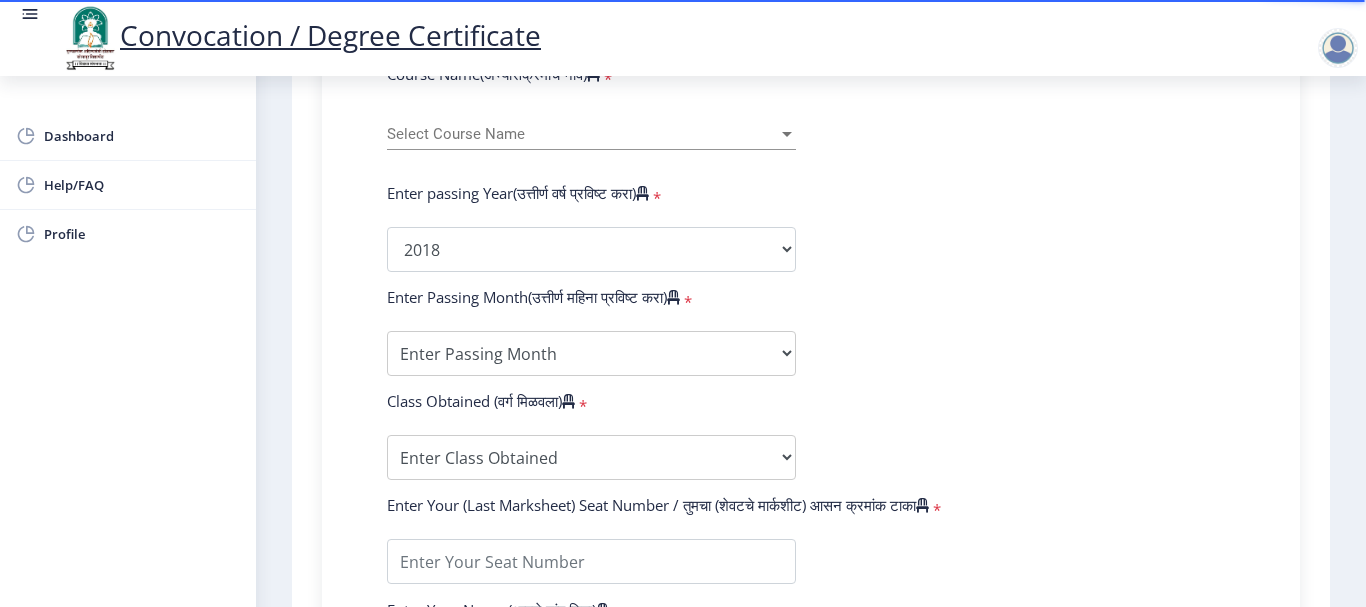 click on "Select Course Name" at bounding box center (582, 134) 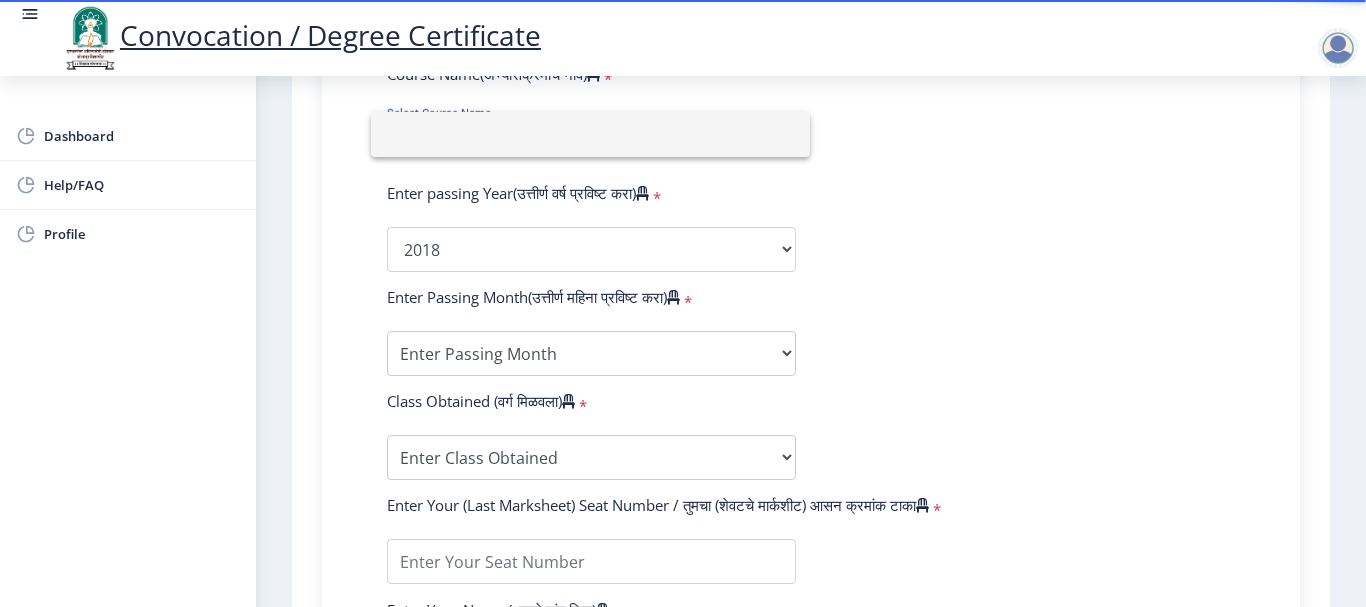 click 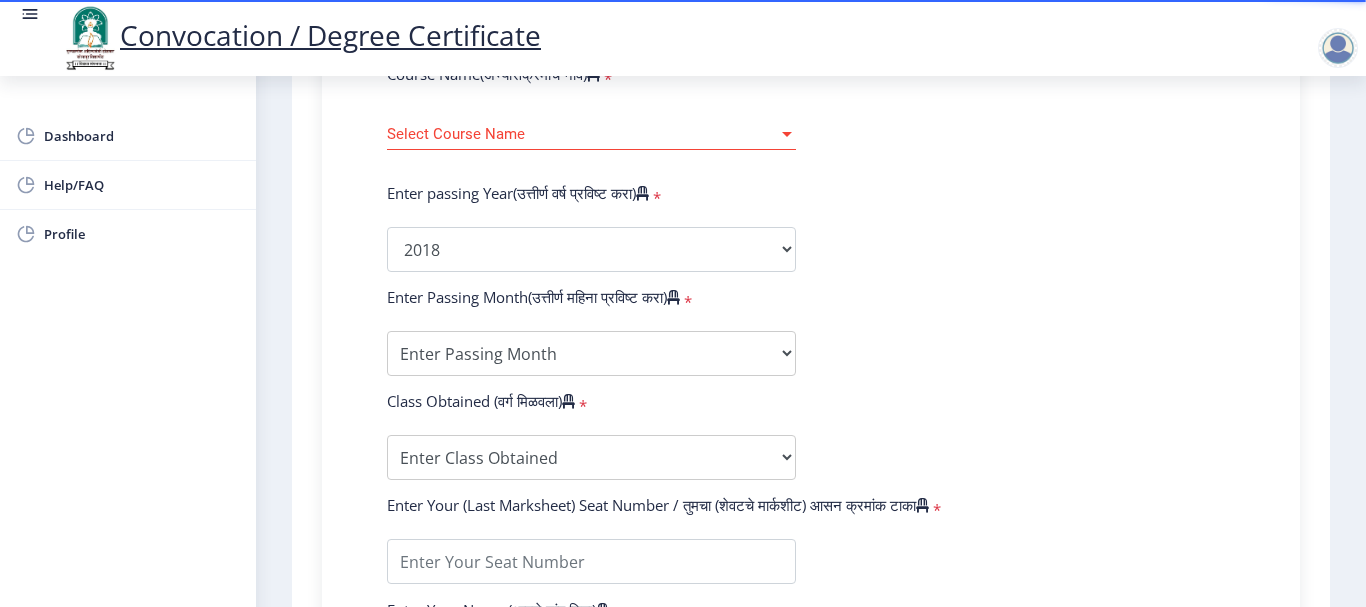 scroll, scrollTop: 700, scrollLeft: 0, axis: vertical 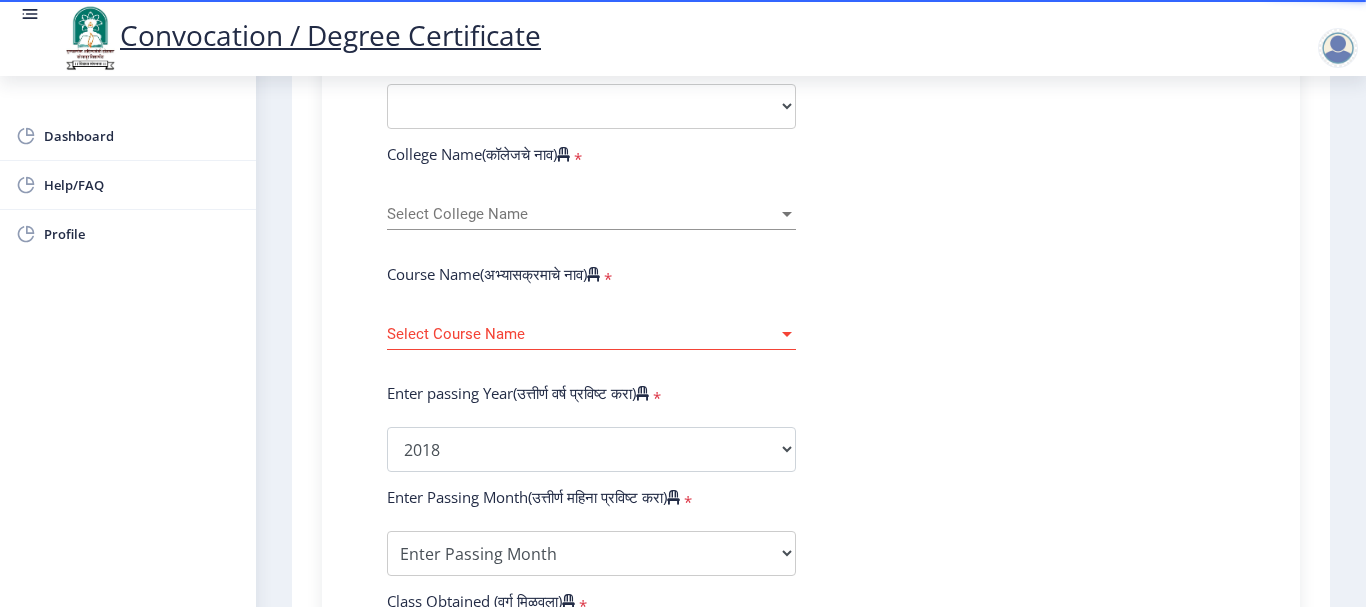 click on "Select College Name Select College Name" 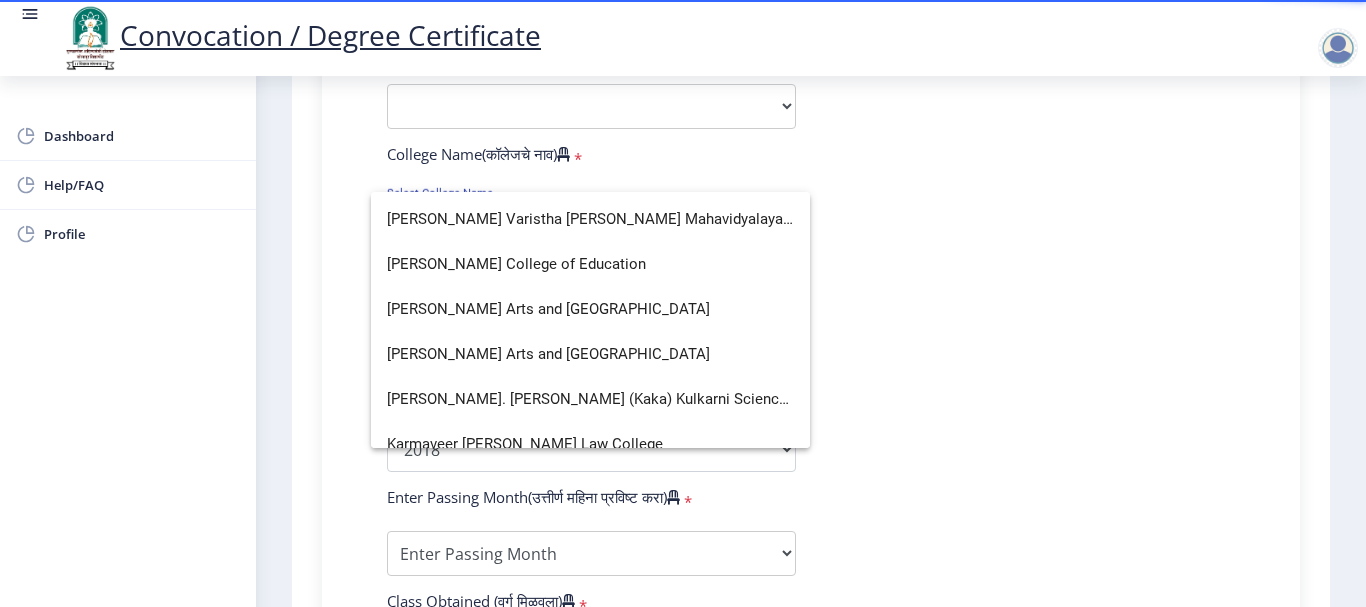 scroll, scrollTop: 2300, scrollLeft: 0, axis: vertical 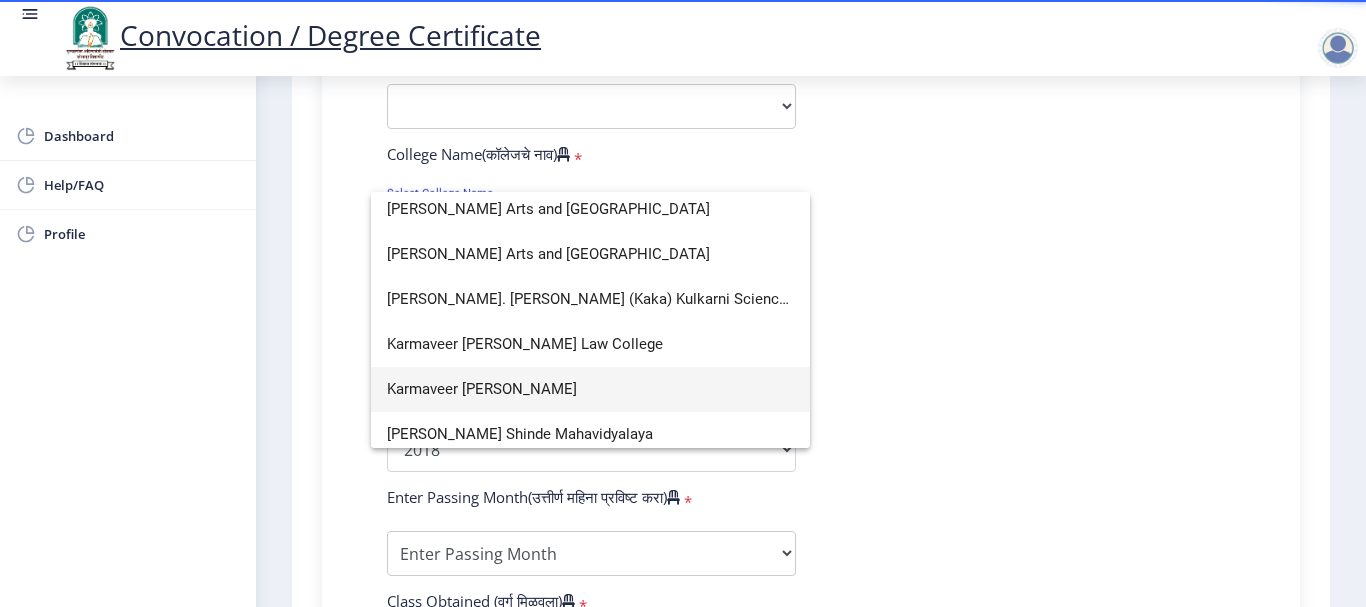 click on "Karmaveer Bhaurao Patil Mahavidyalaya" at bounding box center [590, 389] 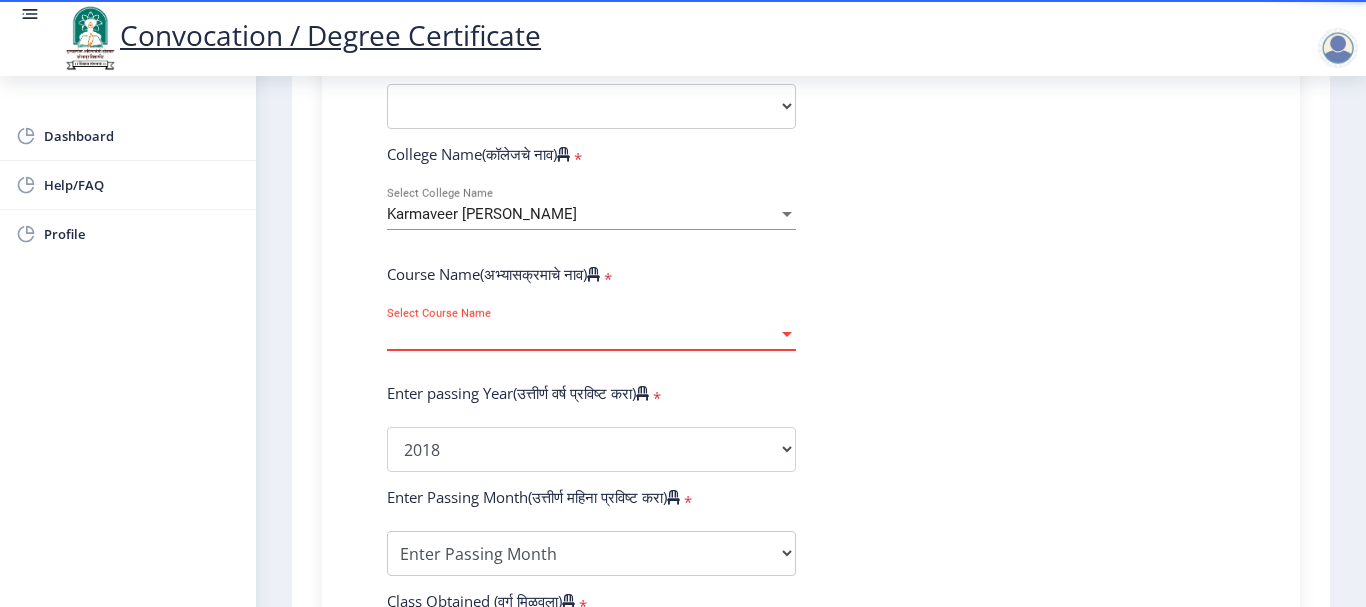 click on "Select Course Name" at bounding box center (582, 334) 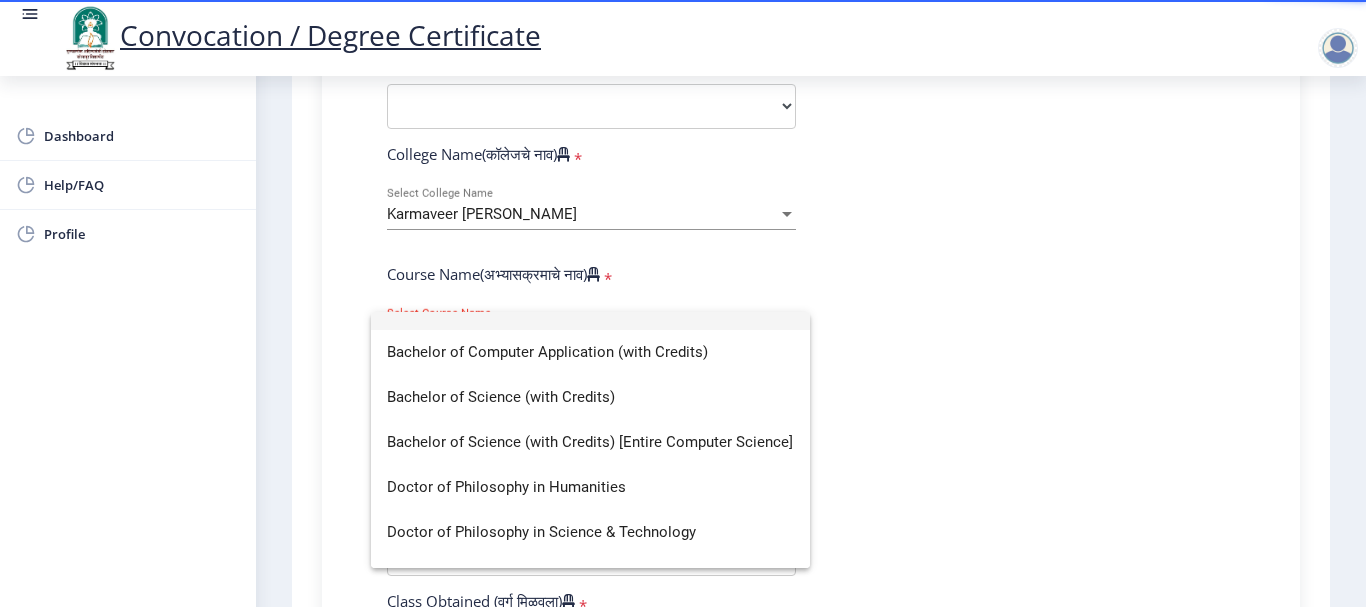 scroll, scrollTop: 0, scrollLeft: 0, axis: both 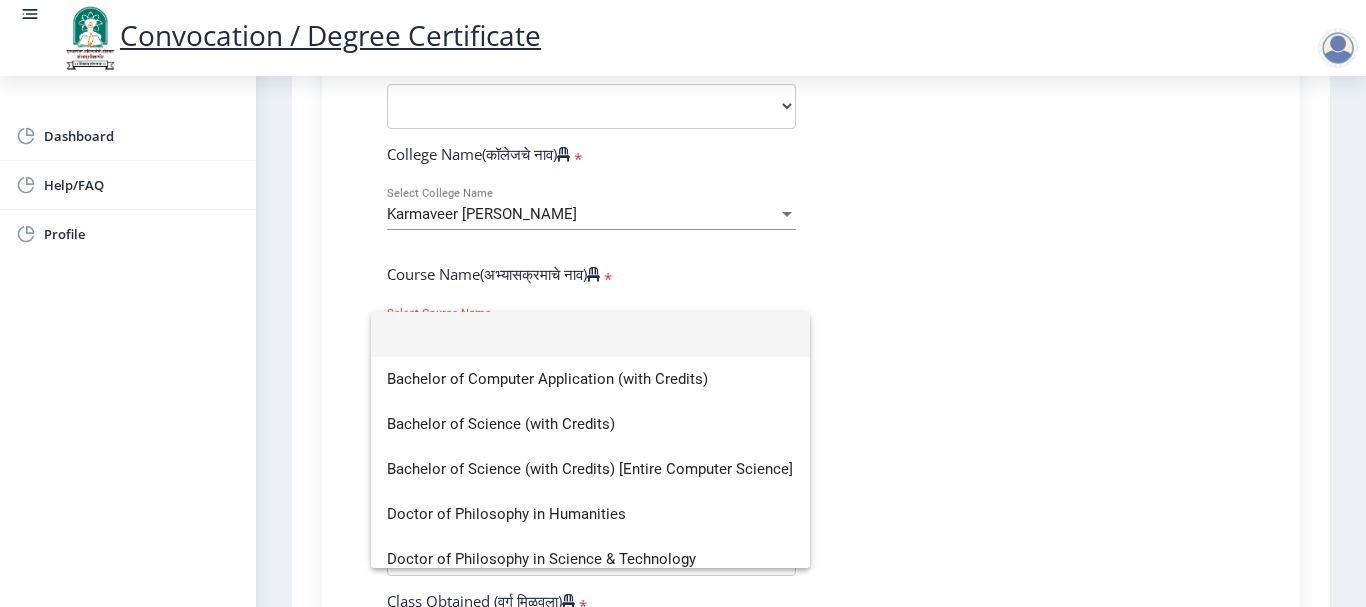 click 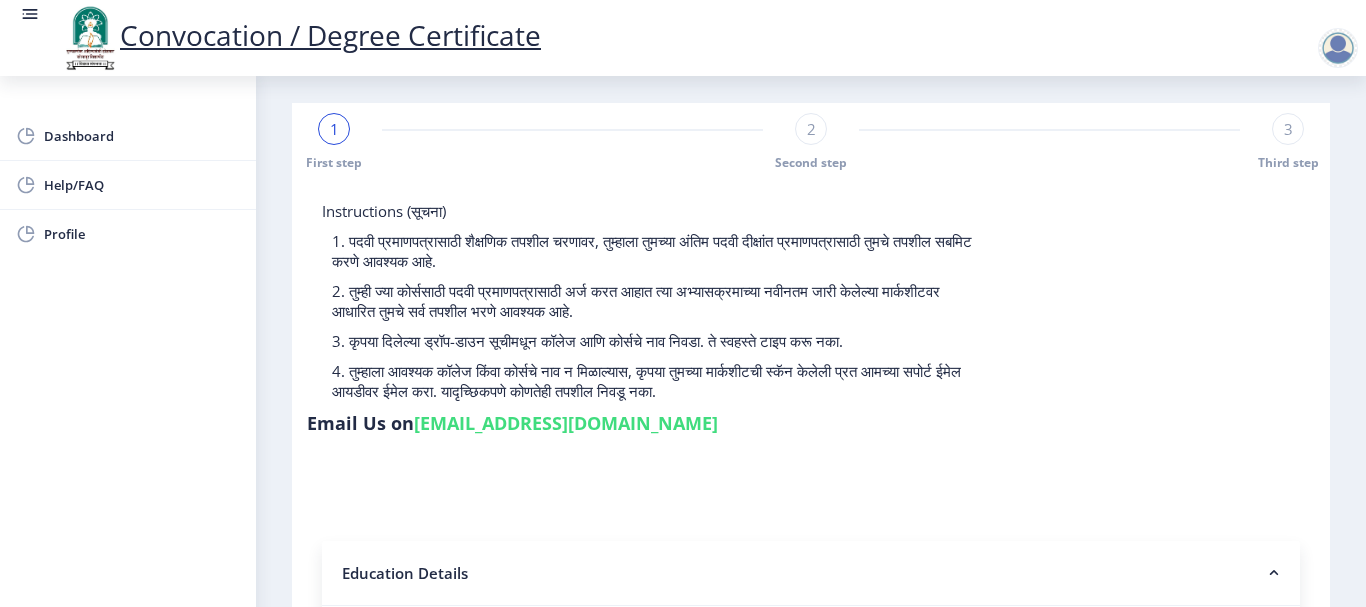 scroll, scrollTop: 0, scrollLeft: 0, axis: both 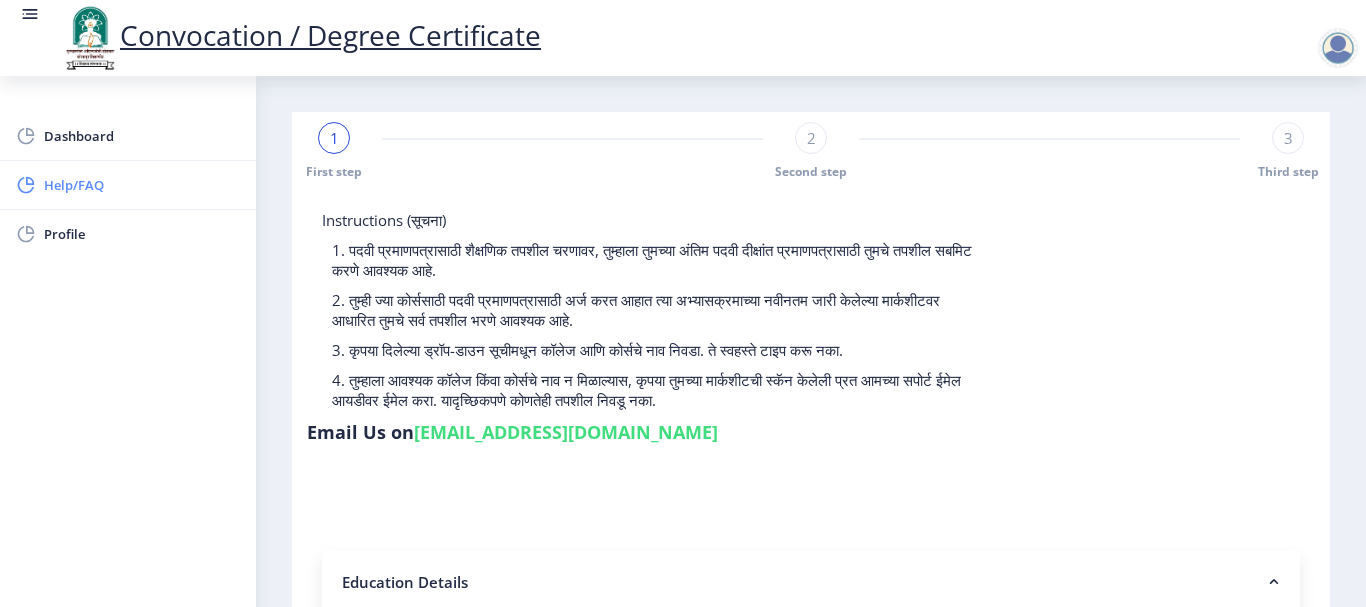 click on "Help/FAQ" 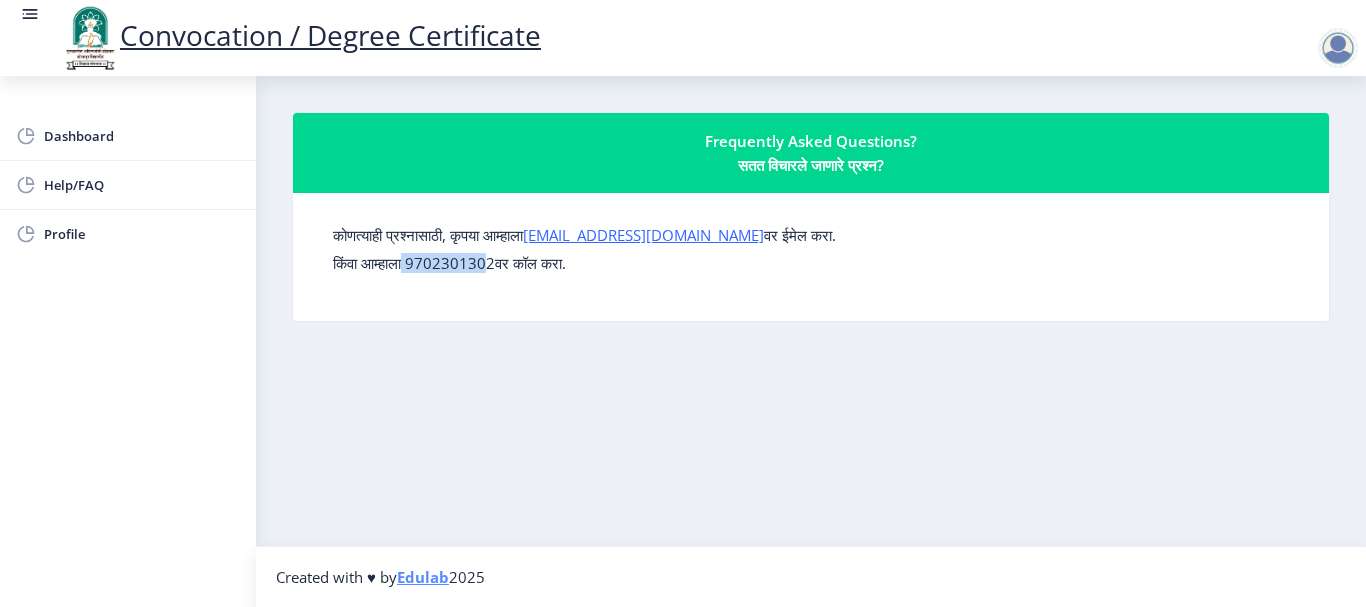 drag, startPoint x: 499, startPoint y: 260, endPoint x: 412, endPoint y: 283, distance: 89.98889 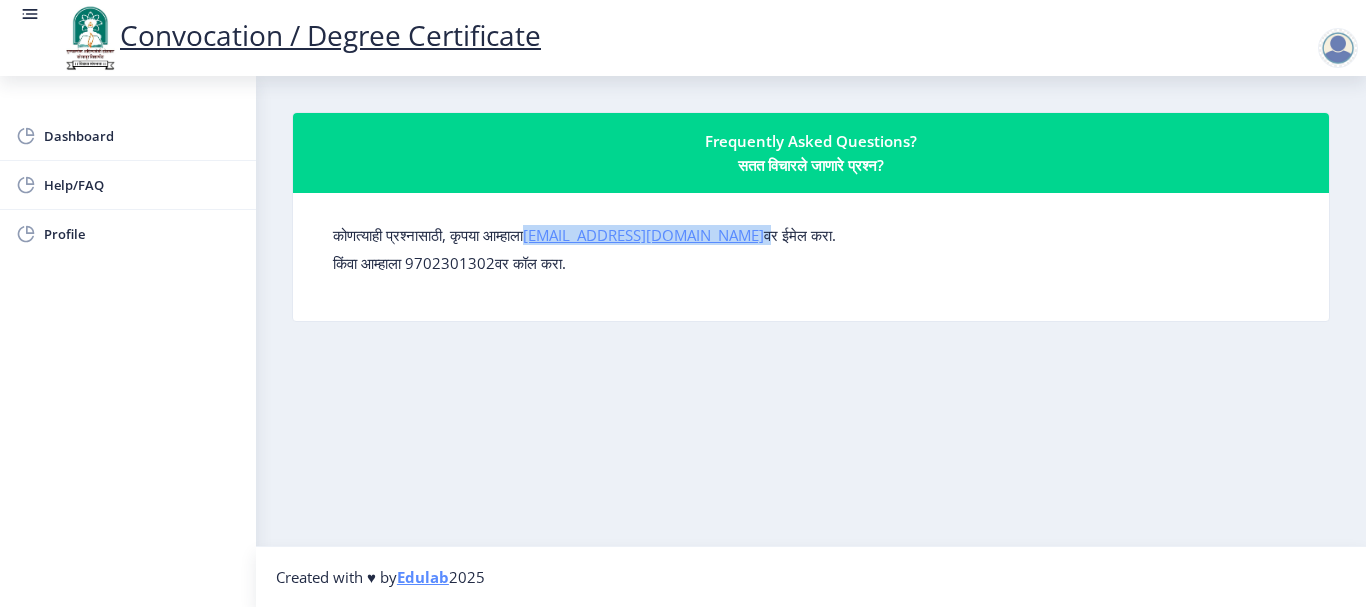drag, startPoint x: 726, startPoint y: 234, endPoint x: 547, endPoint y: 243, distance: 179.22612 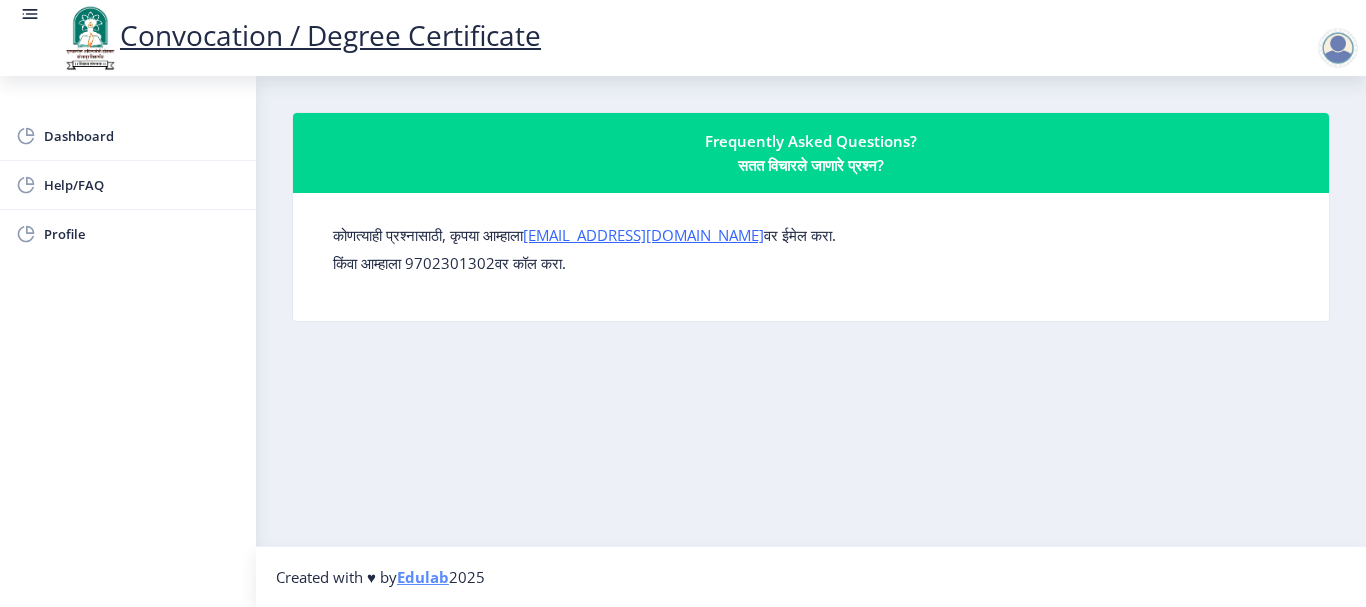 click 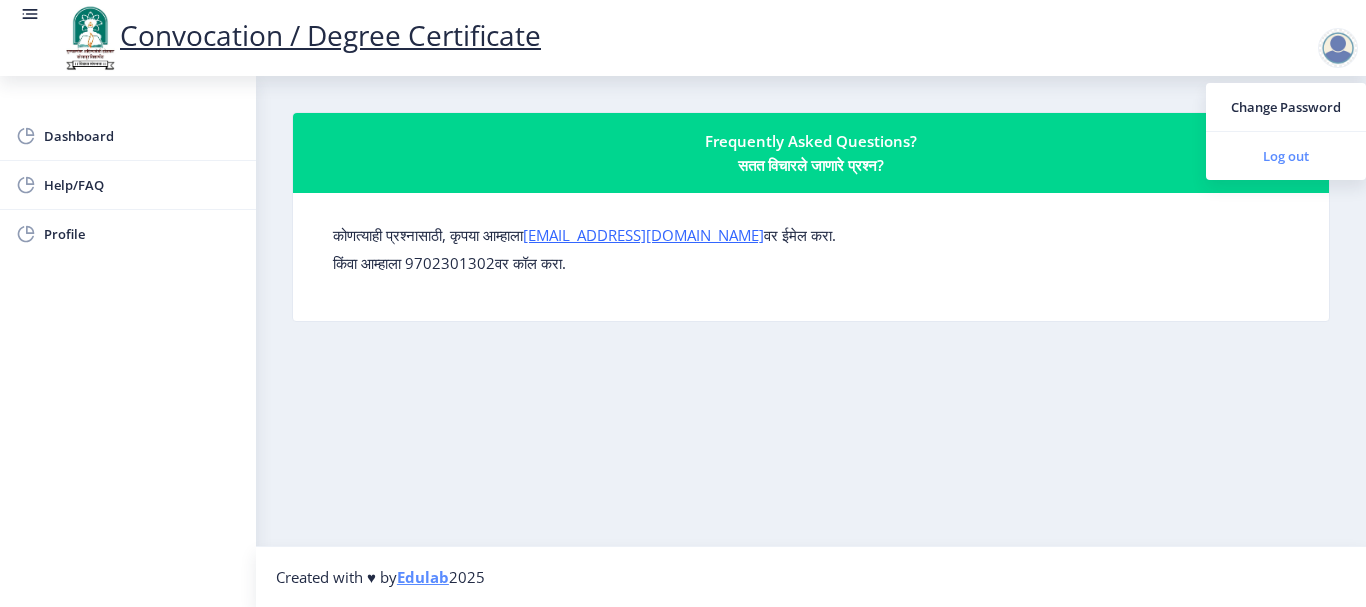 click on "Log out" at bounding box center (1286, 156) 